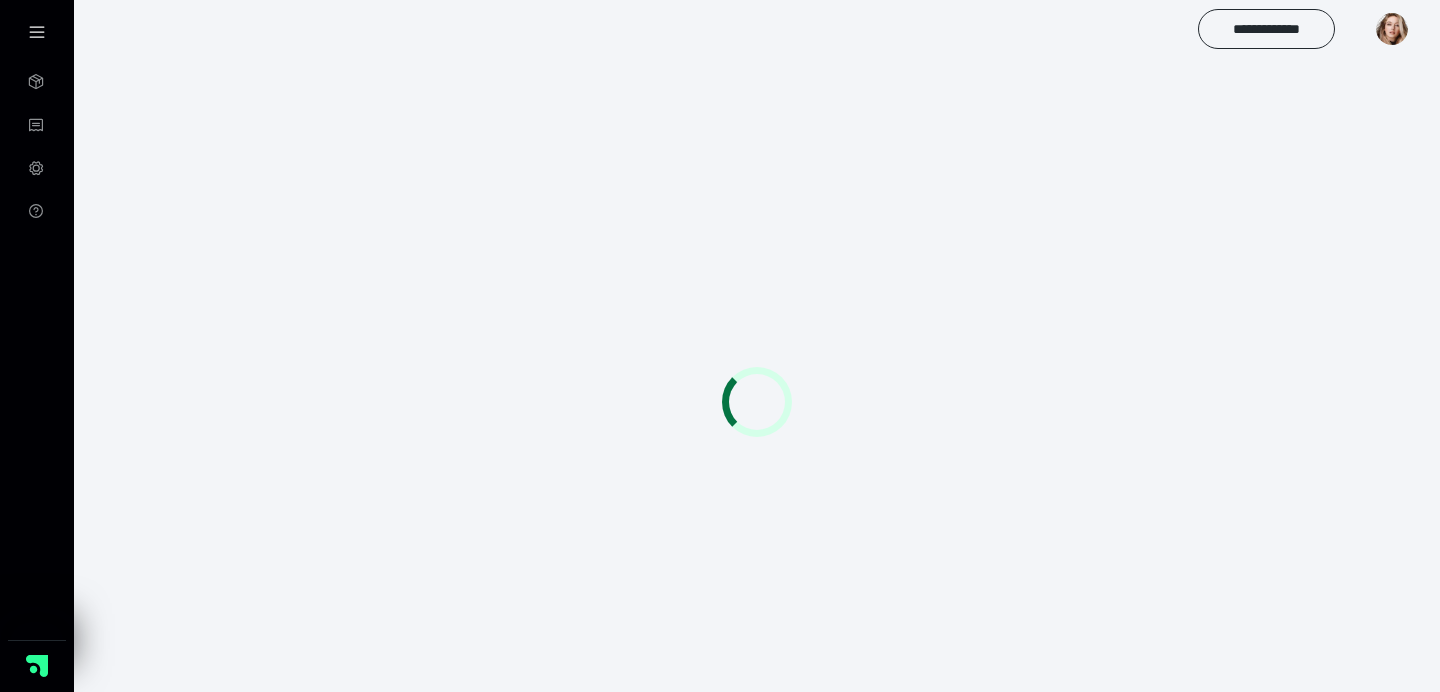 scroll, scrollTop: 0, scrollLeft: 0, axis: both 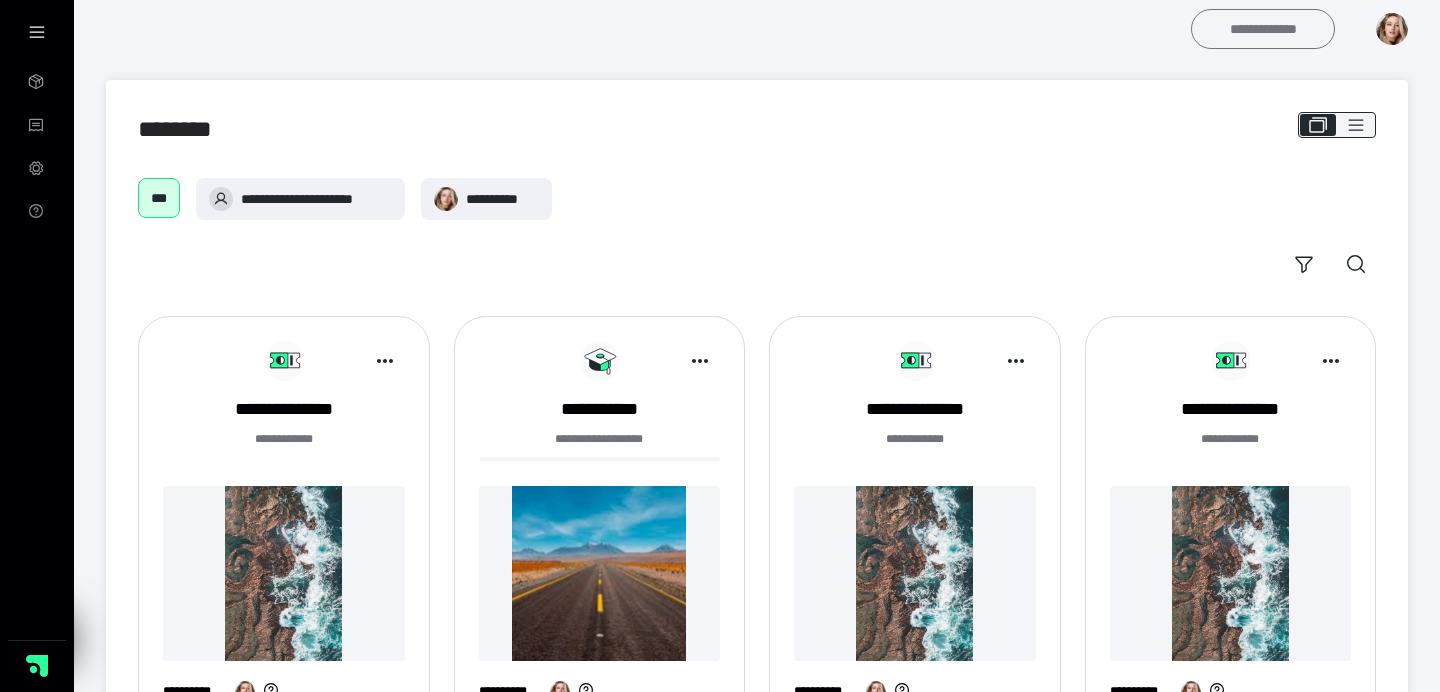 click on "**********" at bounding box center (1263, 29) 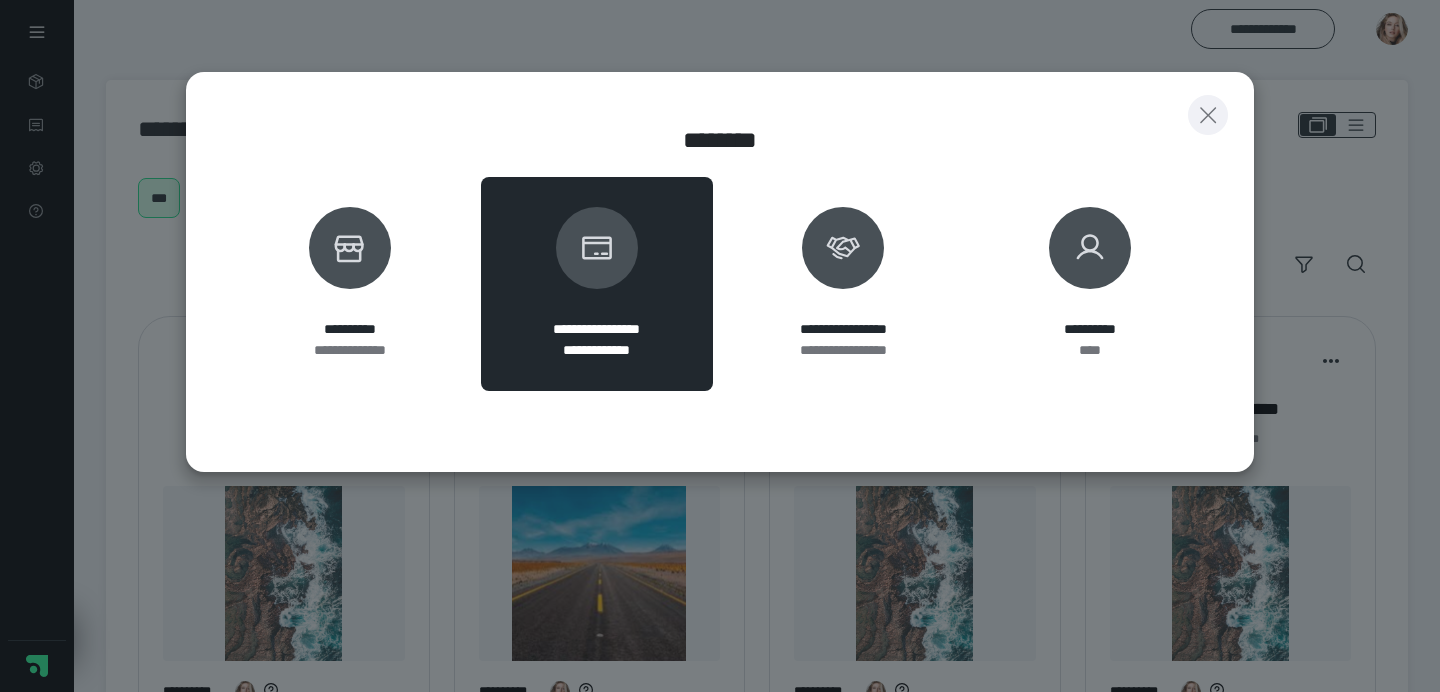 click at bounding box center [1208, 115] 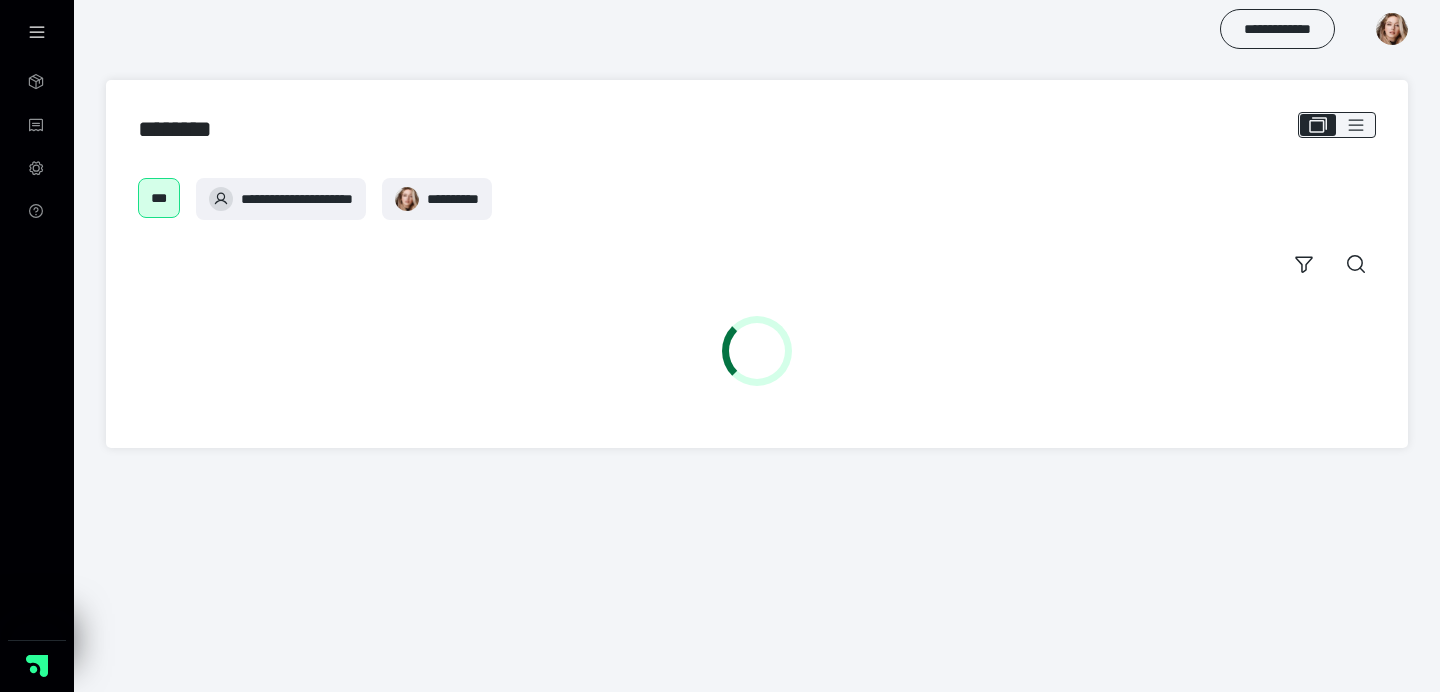 scroll, scrollTop: 0, scrollLeft: 0, axis: both 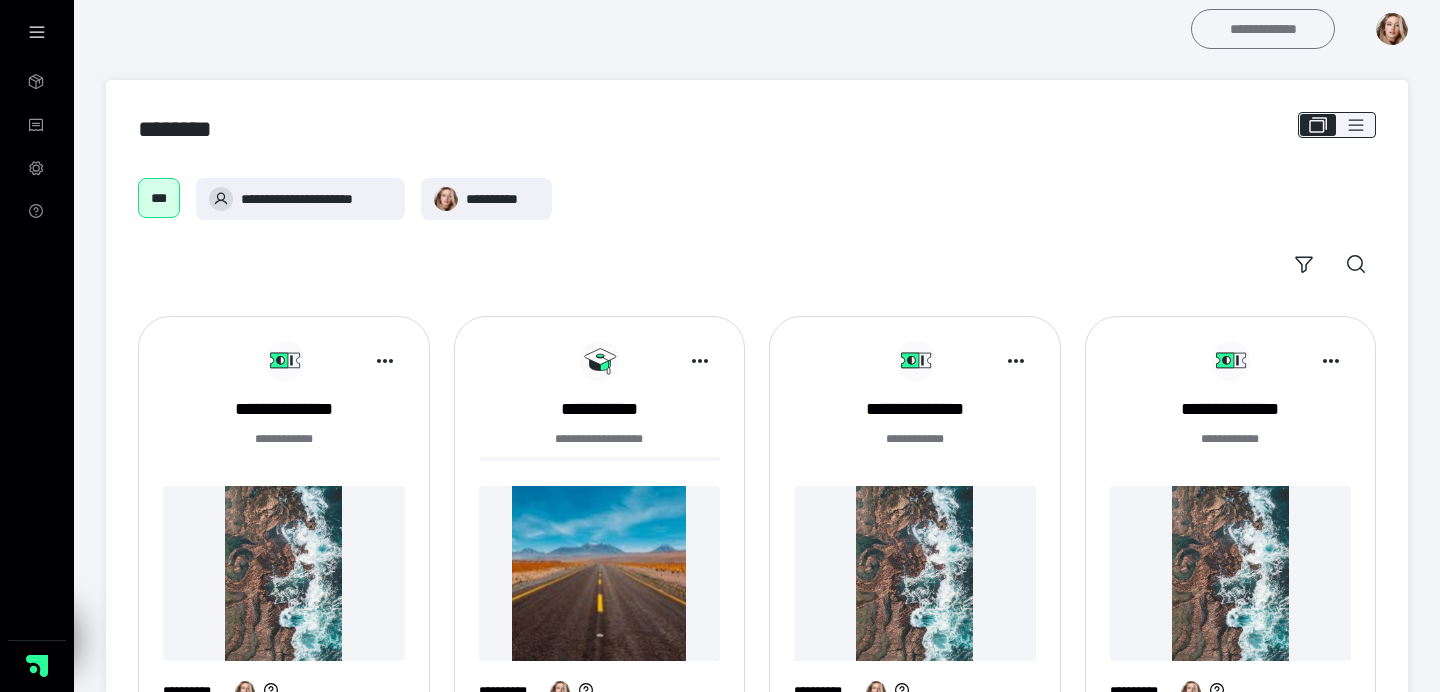 click on "**********" at bounding box center [1263, 29] 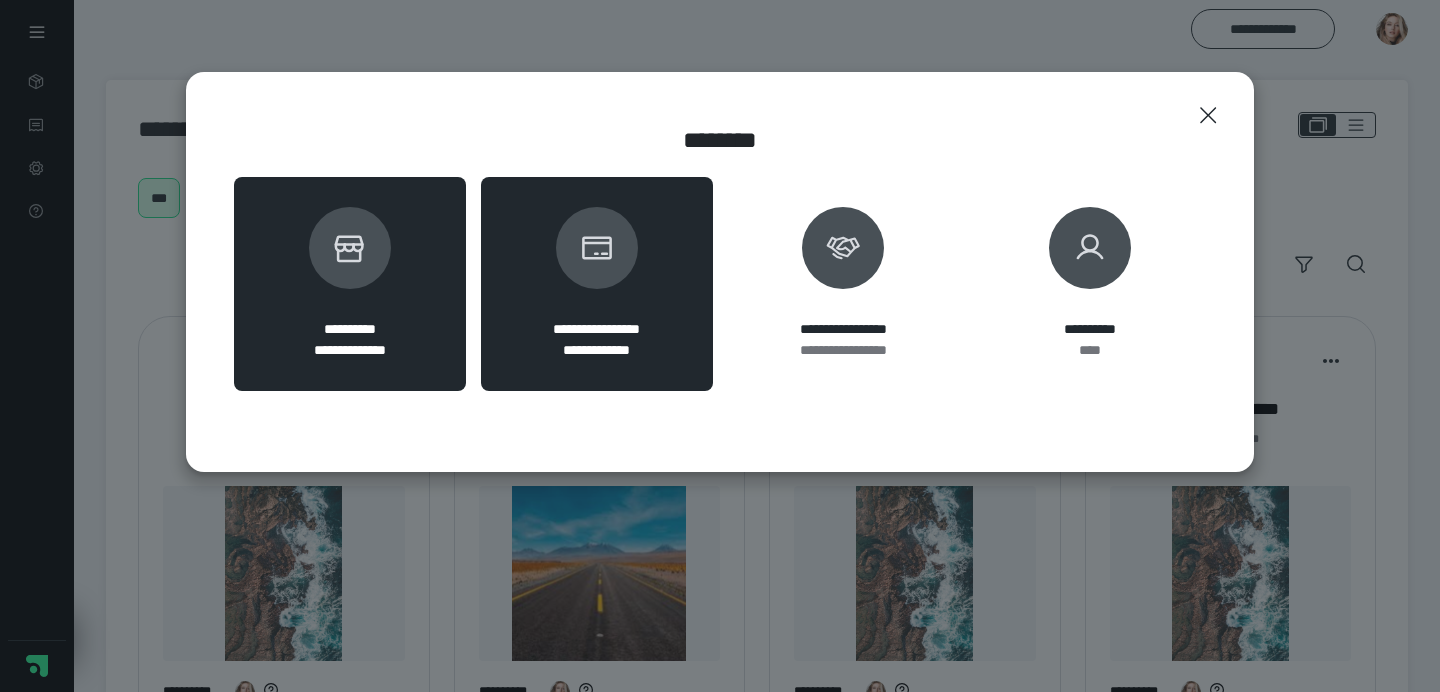 click on "**********" at bounding box center [350, 329] 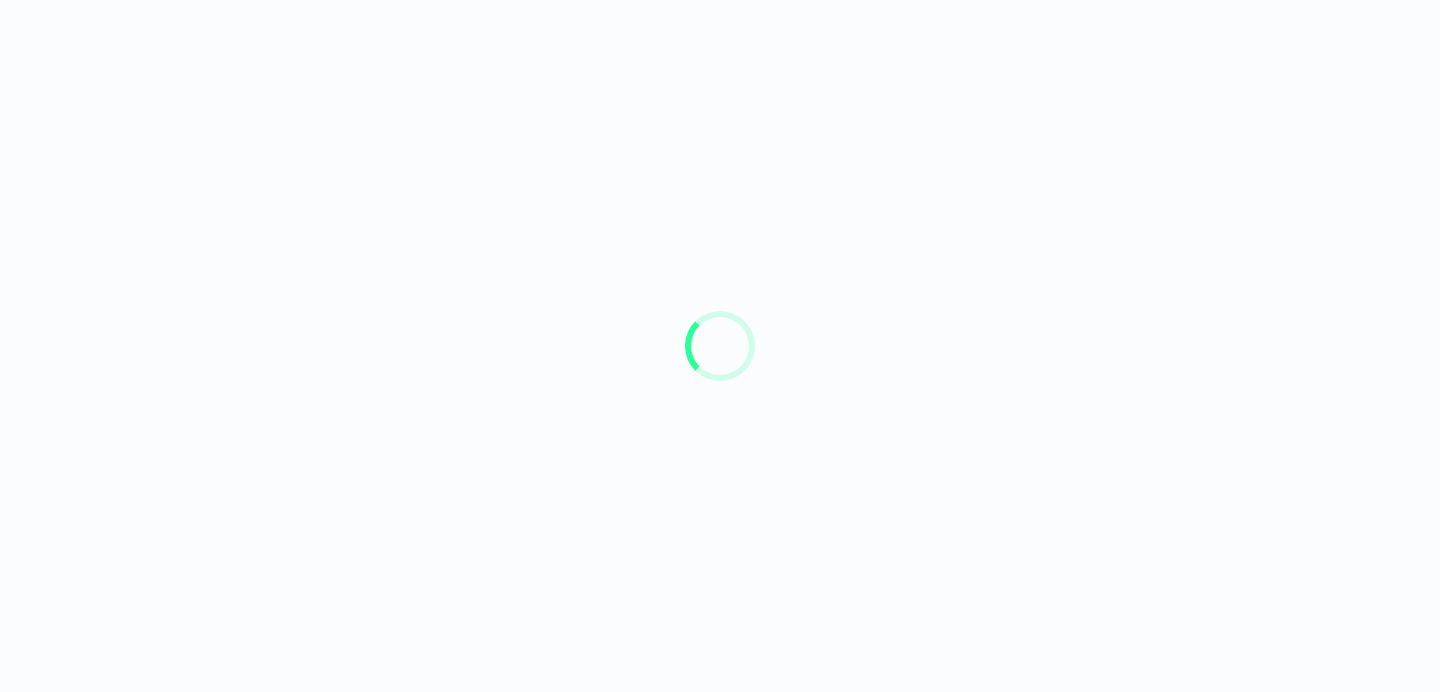 scroll, scrollTop: 0, scrollLeft: 0, axis: both 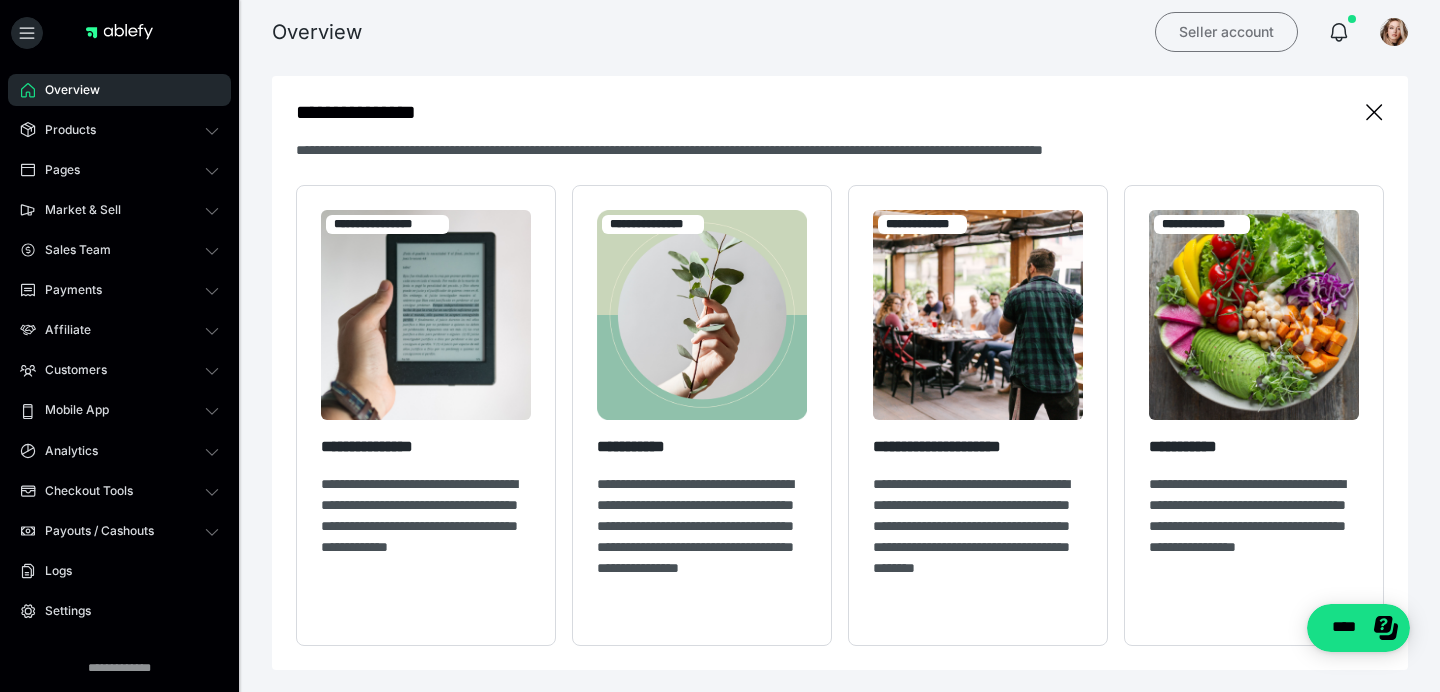 click on "Seller account" at bounding box center (1226, 32) 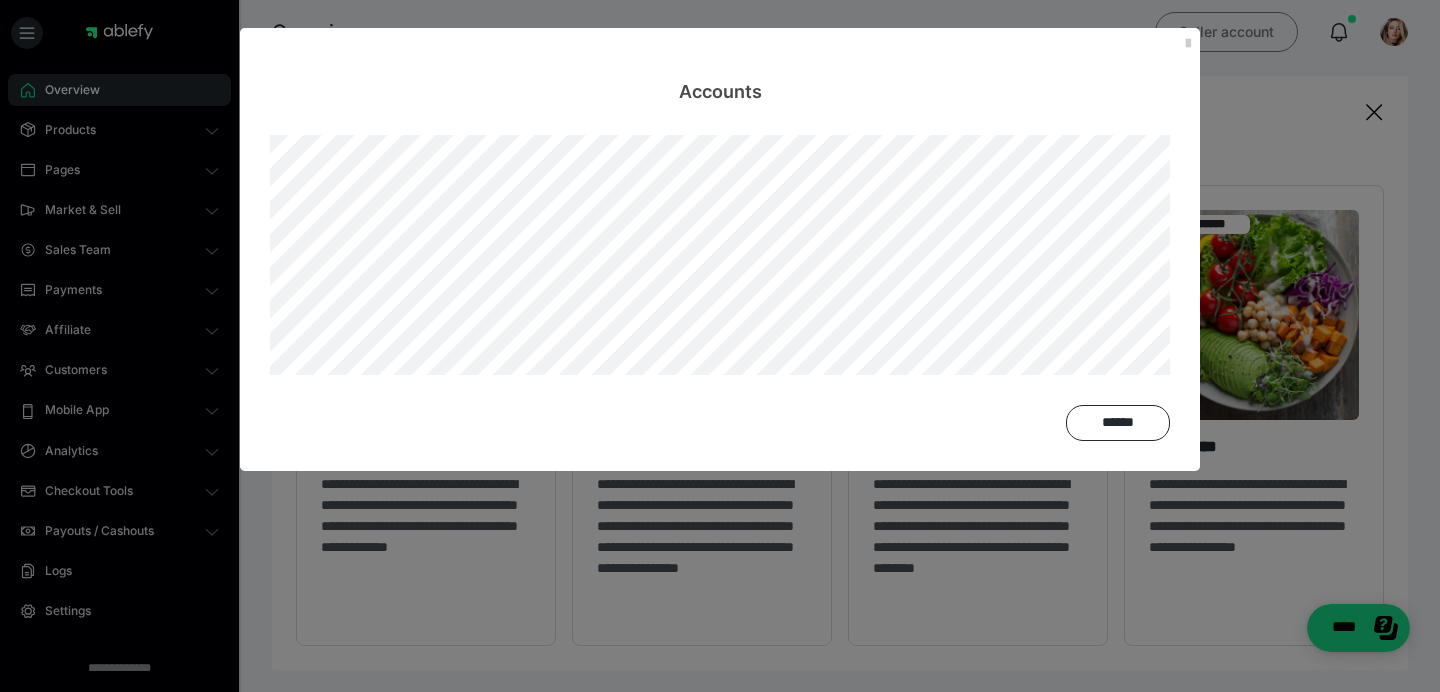 click at bounding box center (1188, 44) 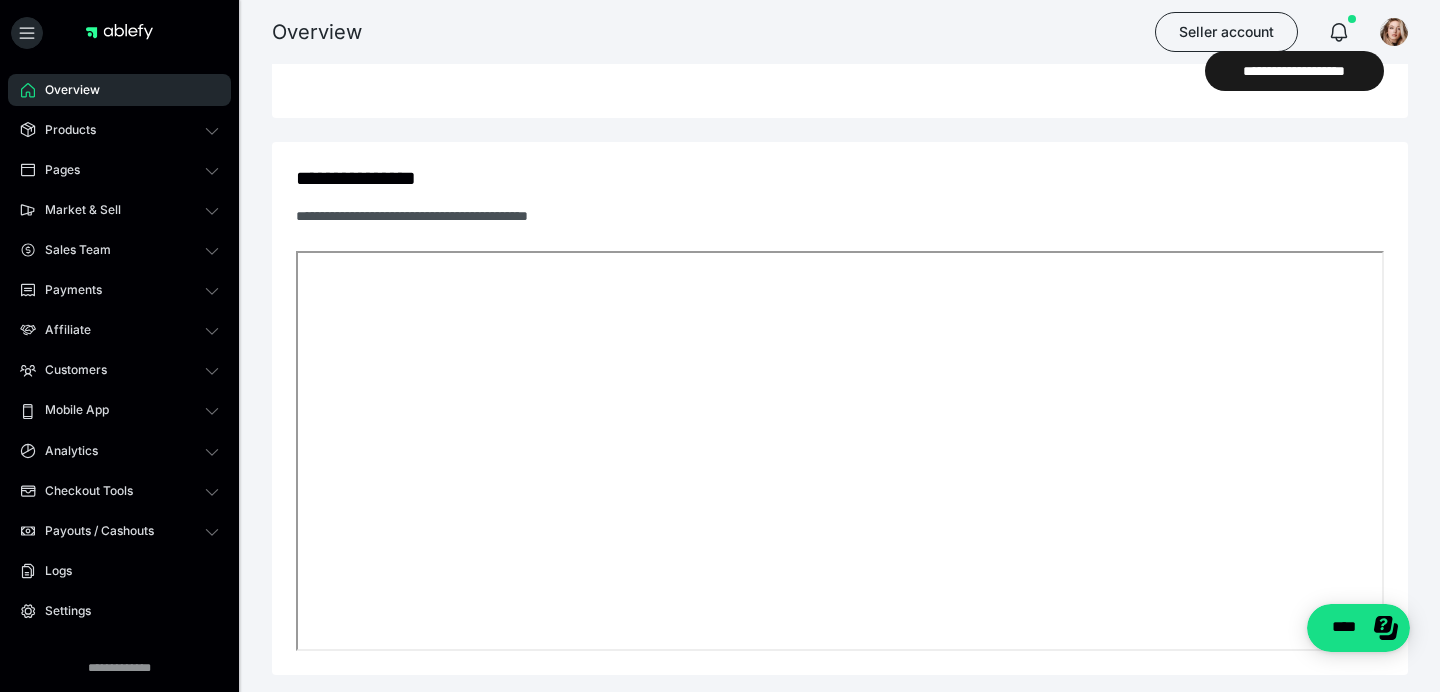 scroll, scrollTop: 1835, scrollLeft: 0, axis: vertical 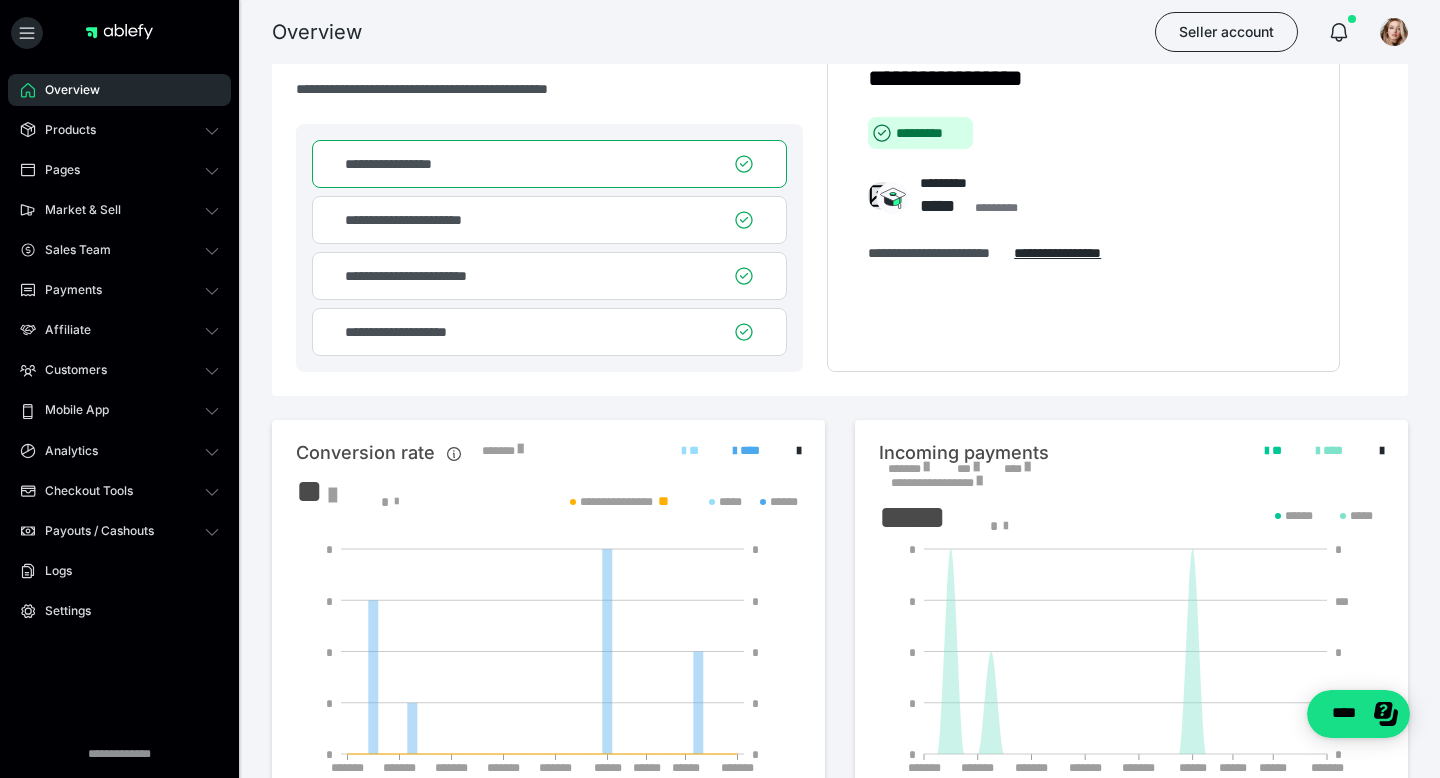 click on "Overview" at bounding box center (65, 90) 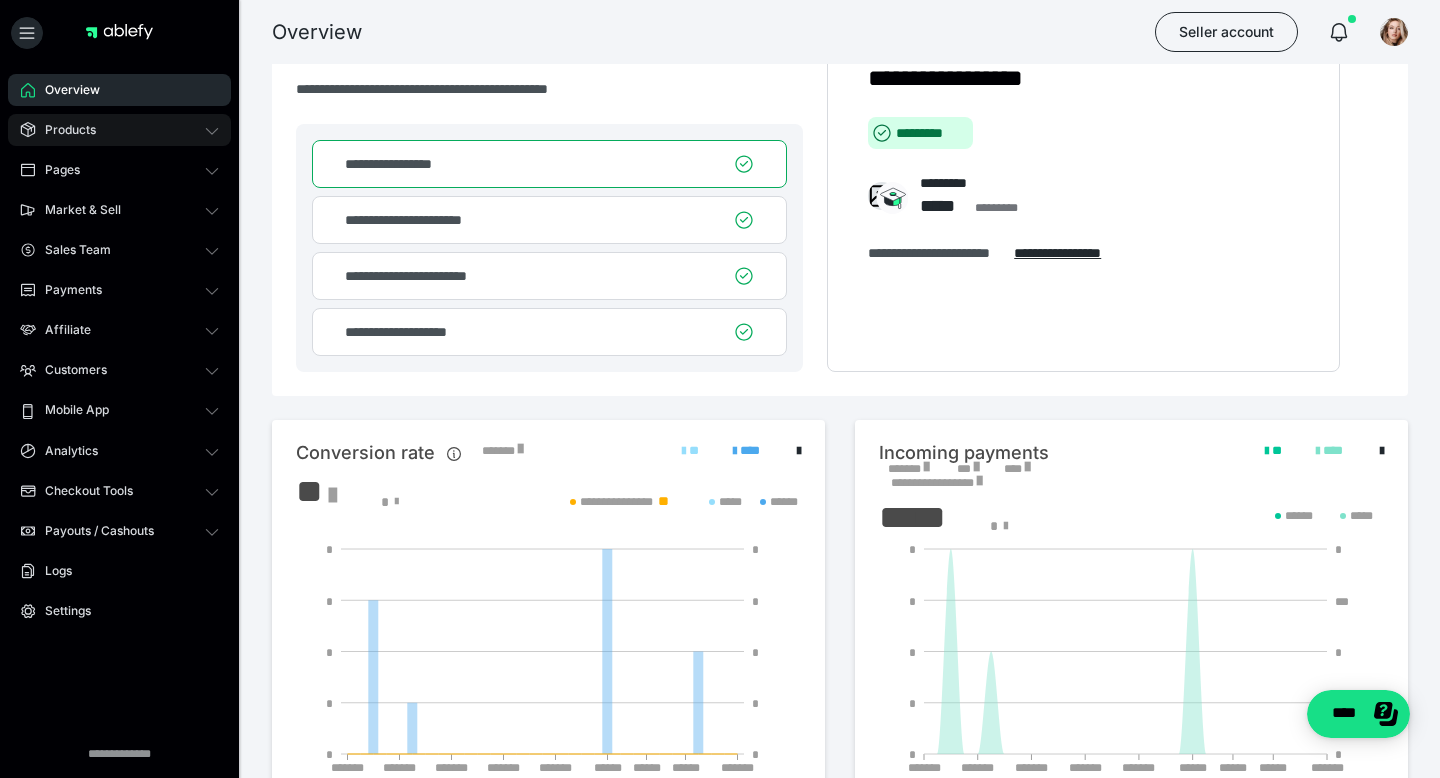 click on "Products" at bounding box center [63, 130] 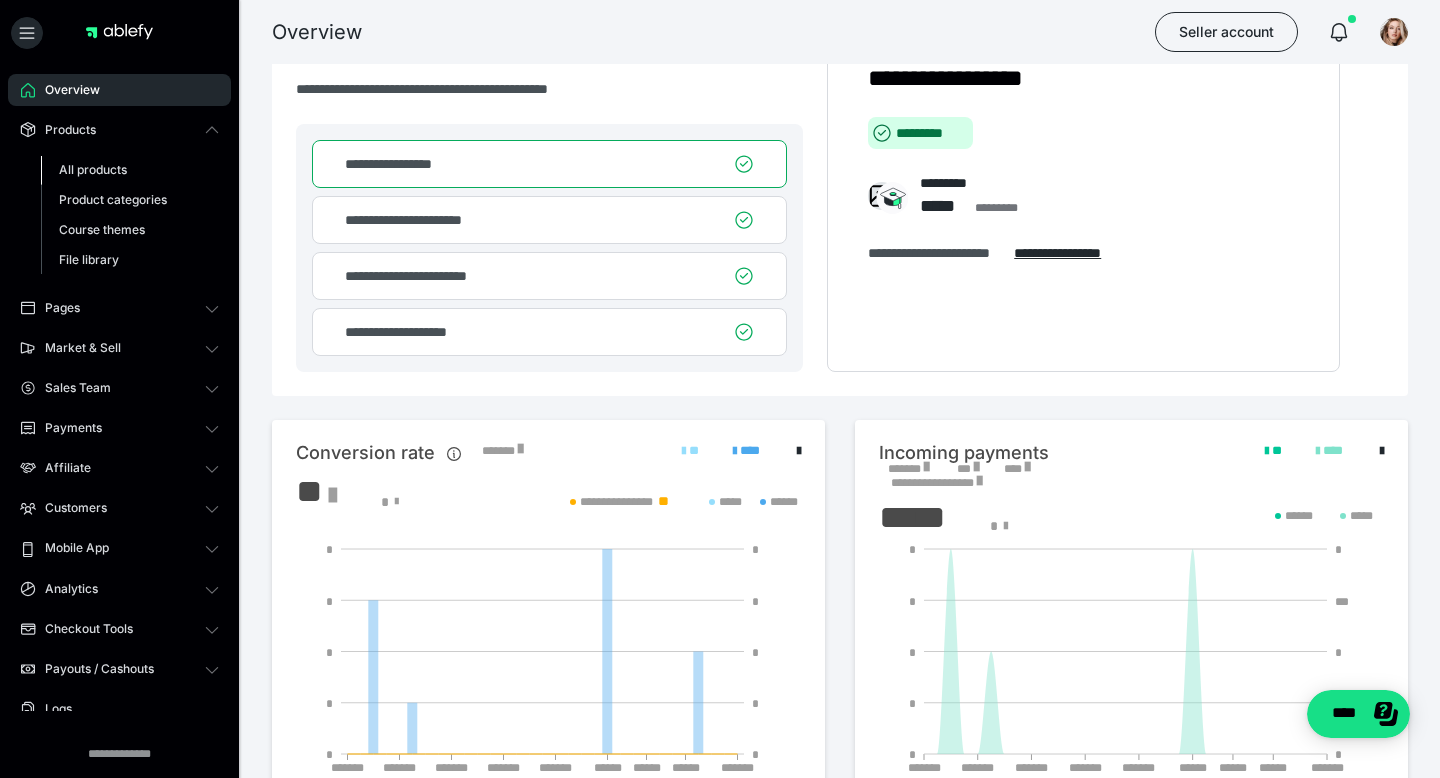click on "All products" at bounding box center (93, 169) 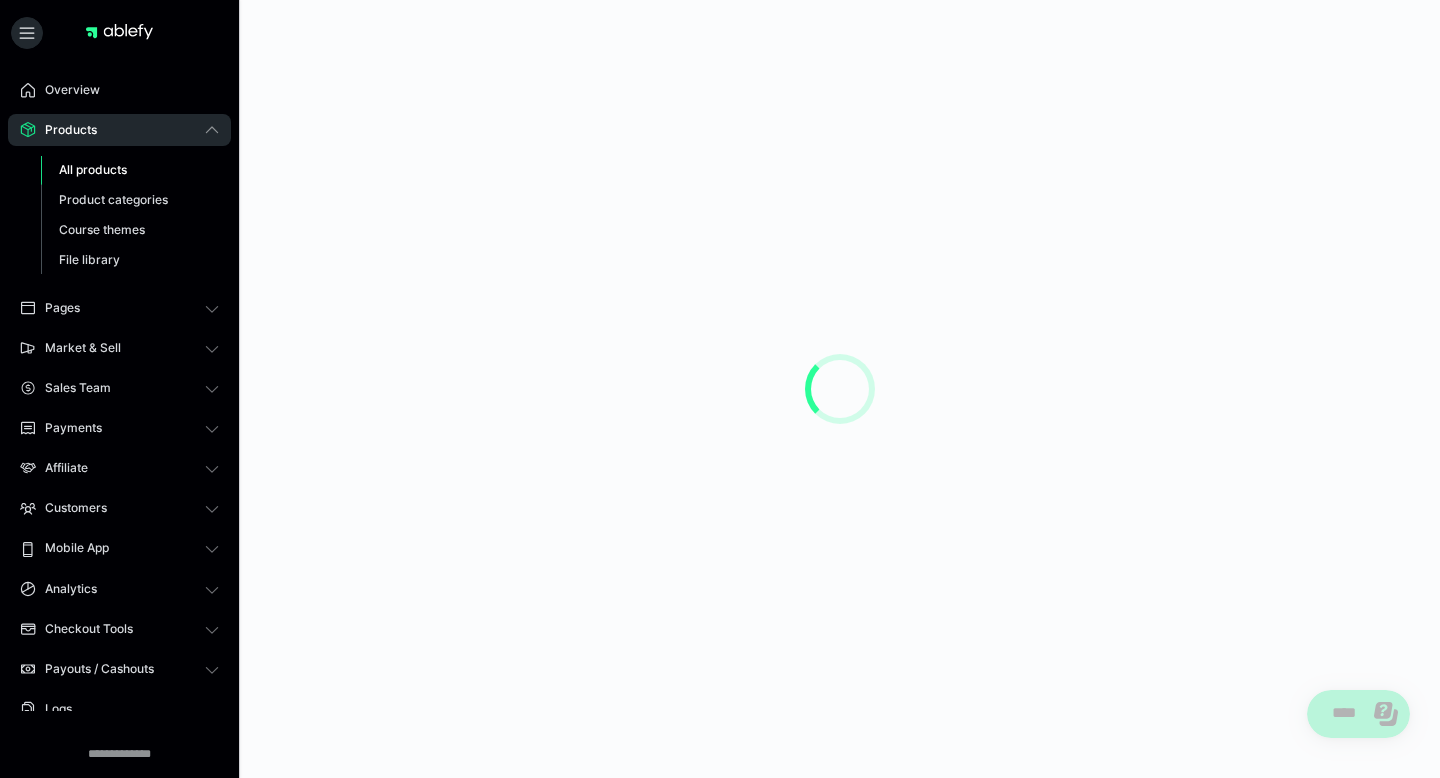 scroll, scrollTop: 0, scrollLeft: 0, axis: both 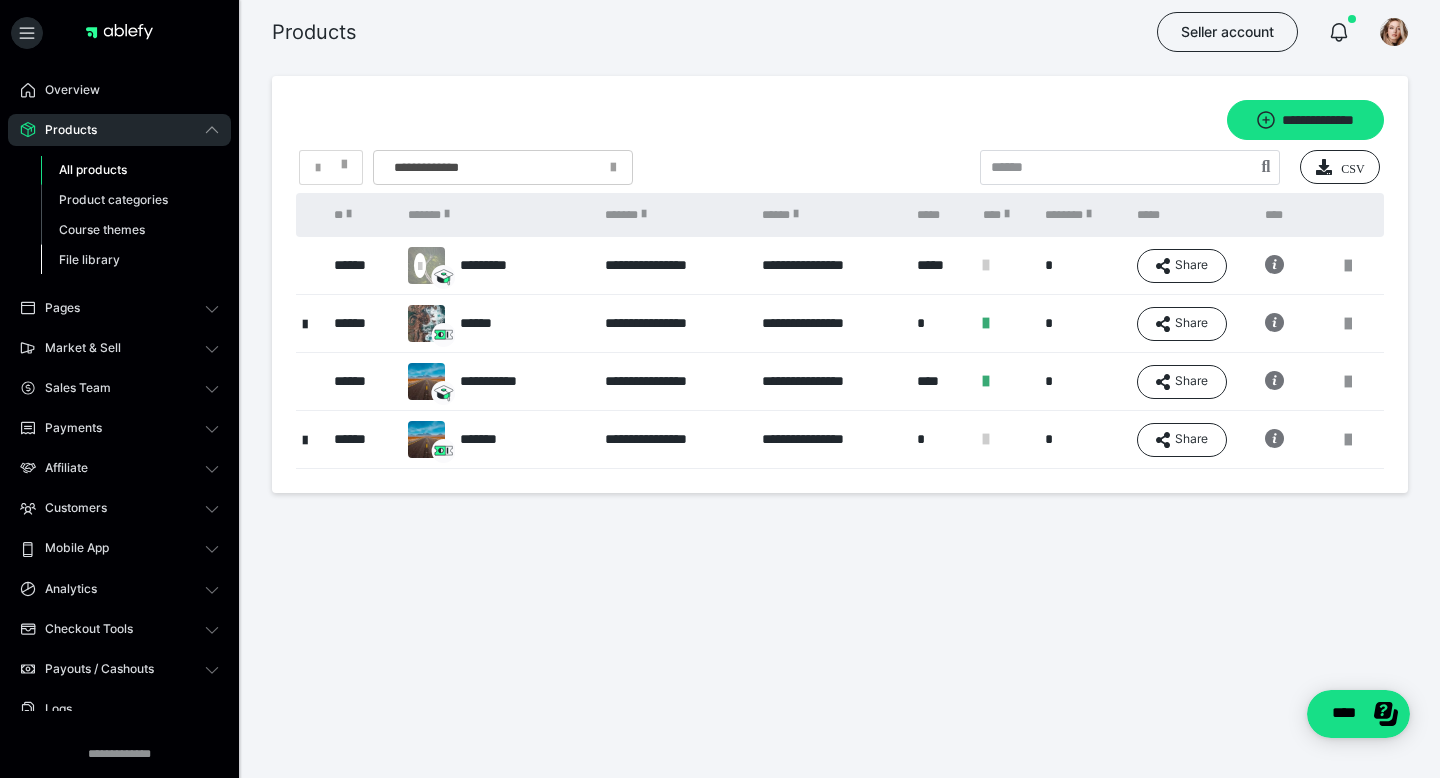 click on "File library" at bounding box center (89, 259) 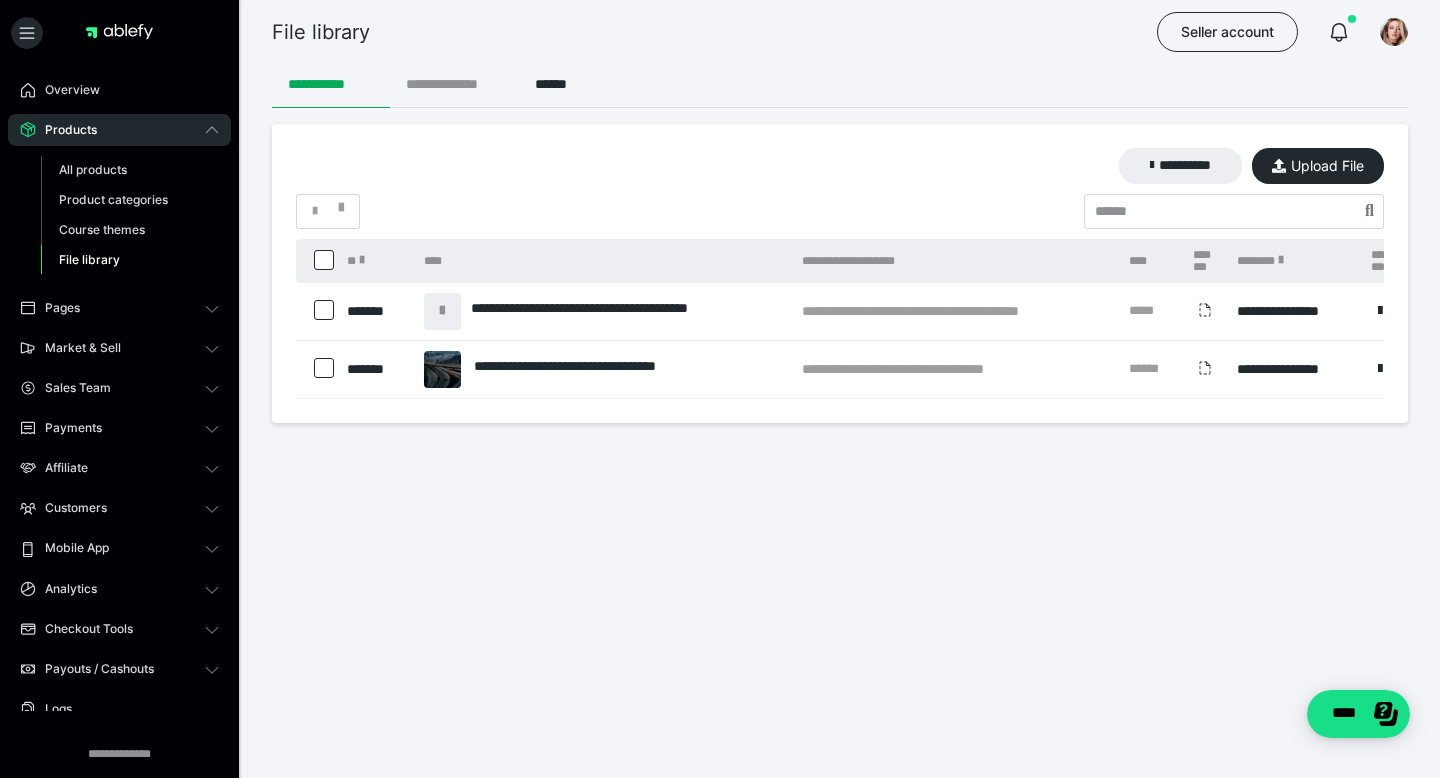 click on "**********" at bounding box center (455, 84) 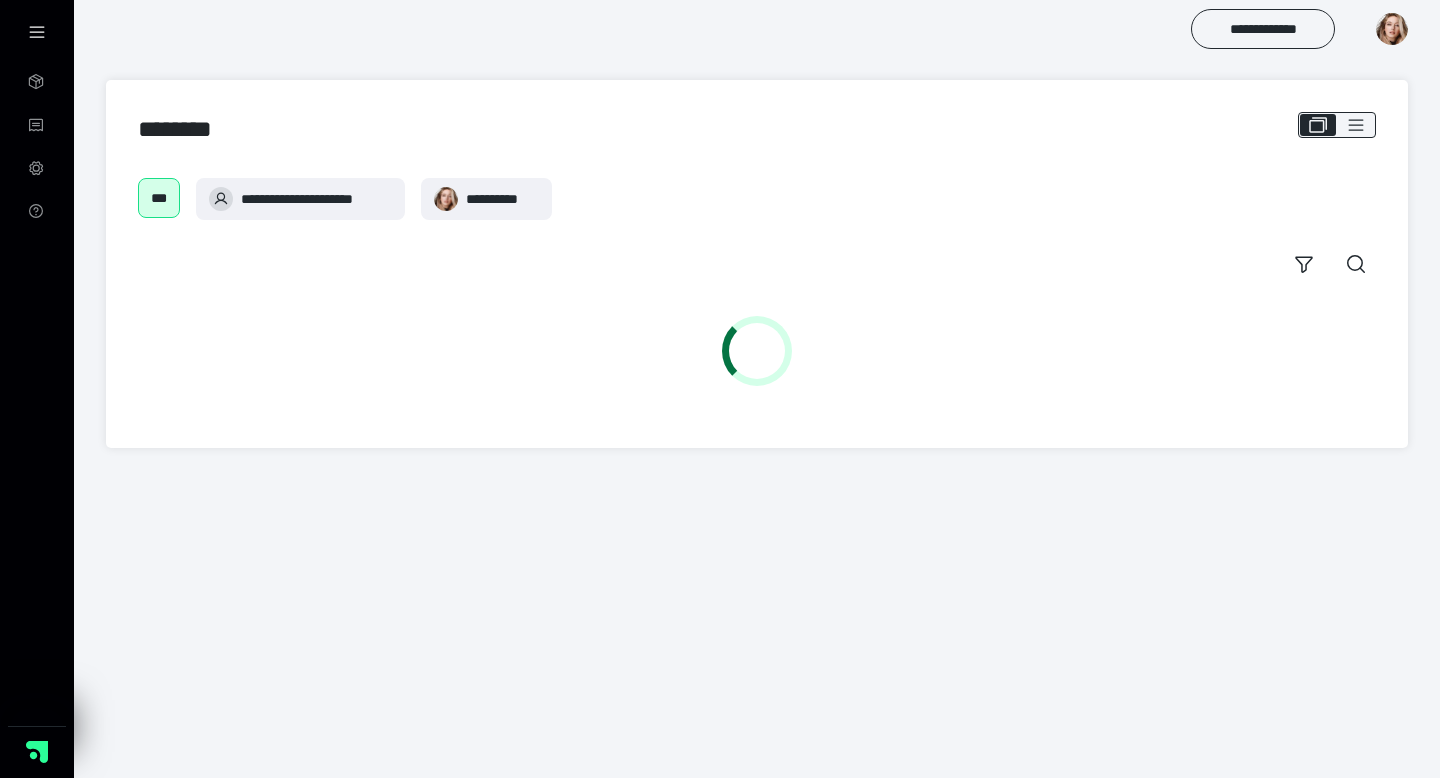 scroll, scrollTop: 0, scrollLeft: 0, axis: both 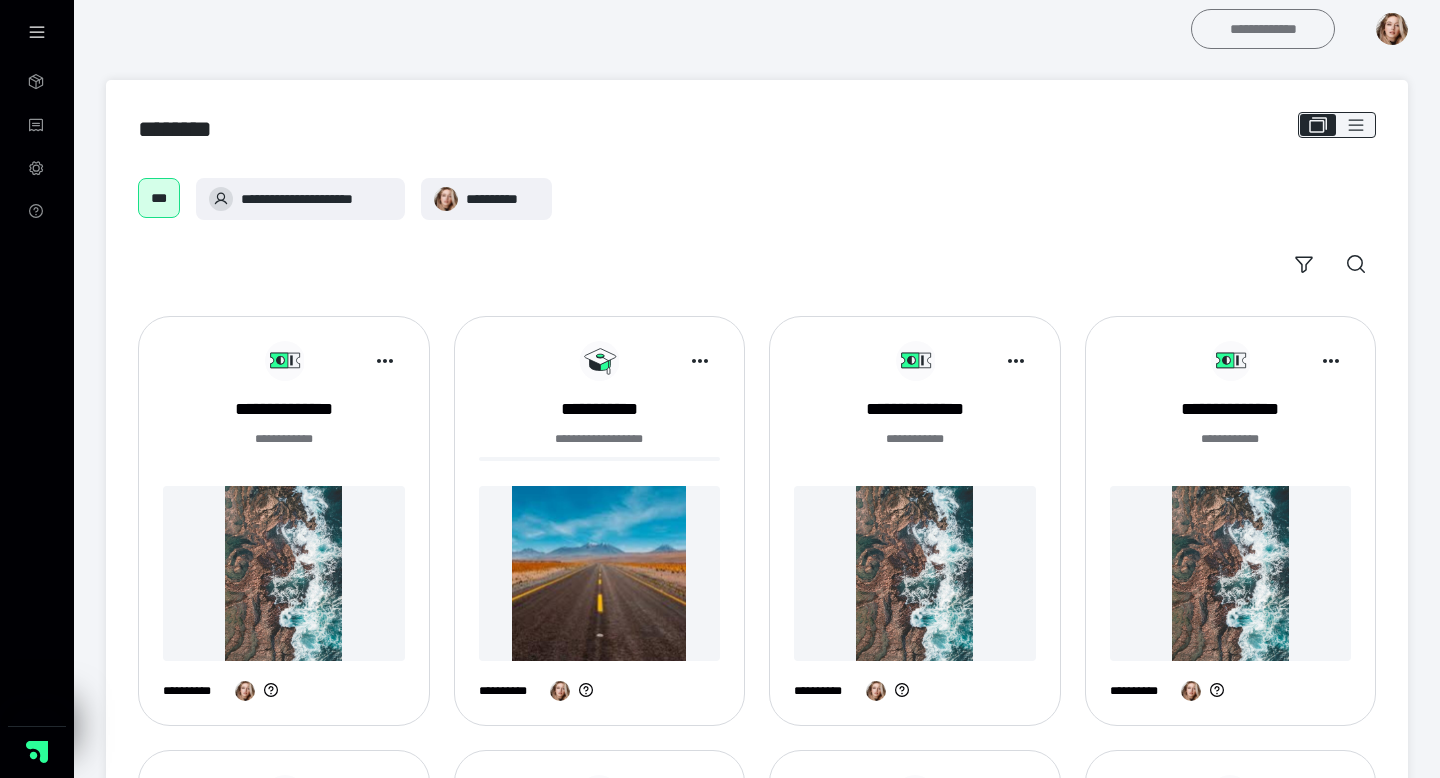 click on "**********" at bounding box center (1263, 29) 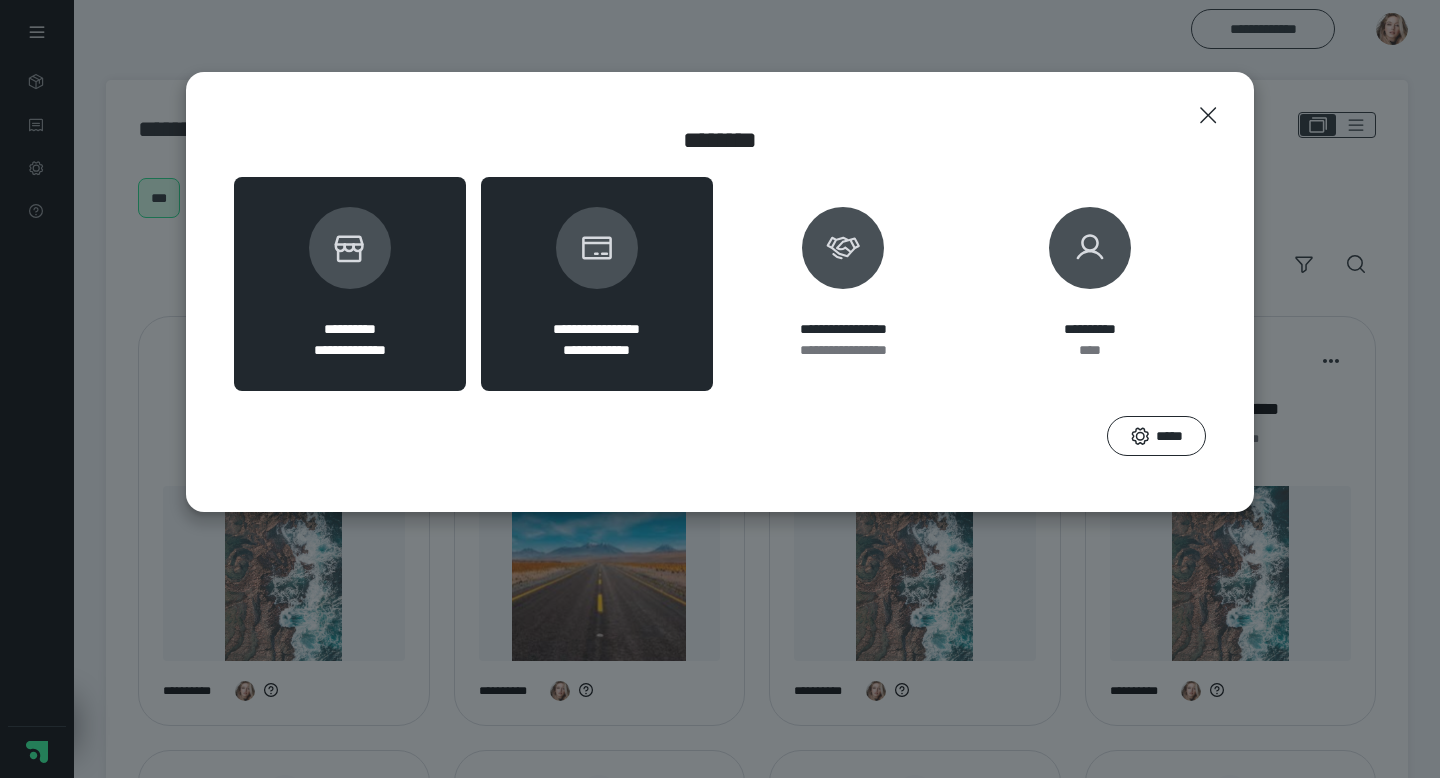 click on "**********" at bounding box center [350, 284] 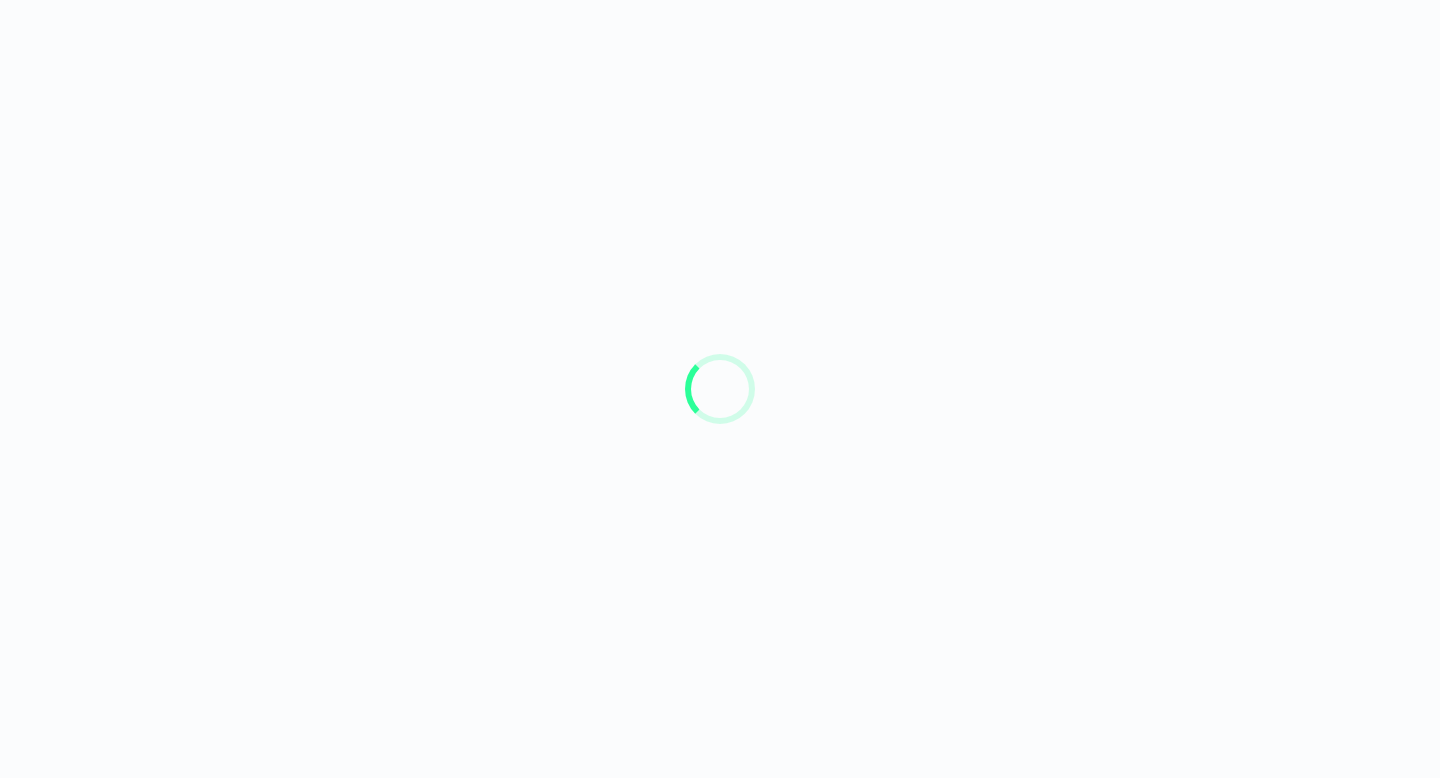 scroll, scrollTop: 0, scrollLeft: 0, axis: both 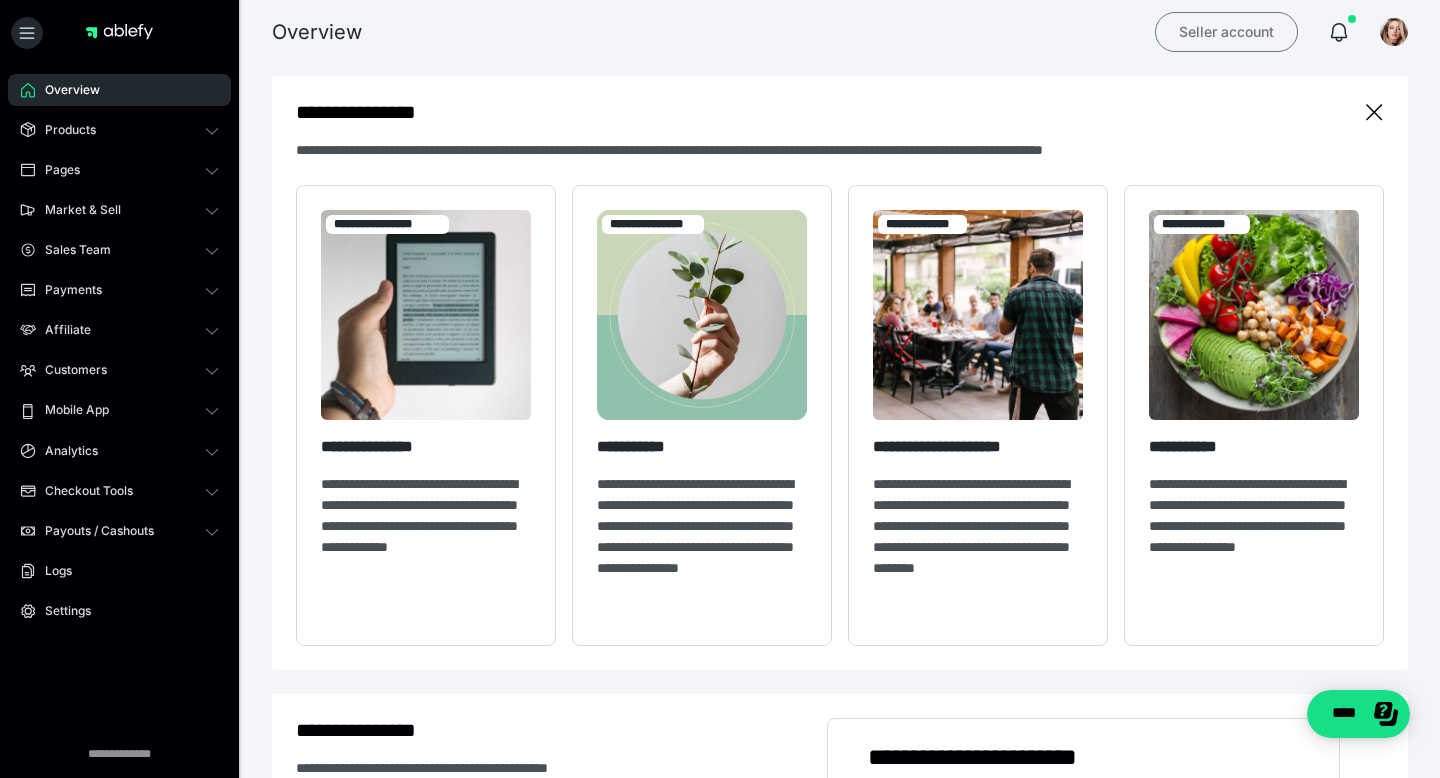 click on "Seller account" at bounding box center (1226, 32) 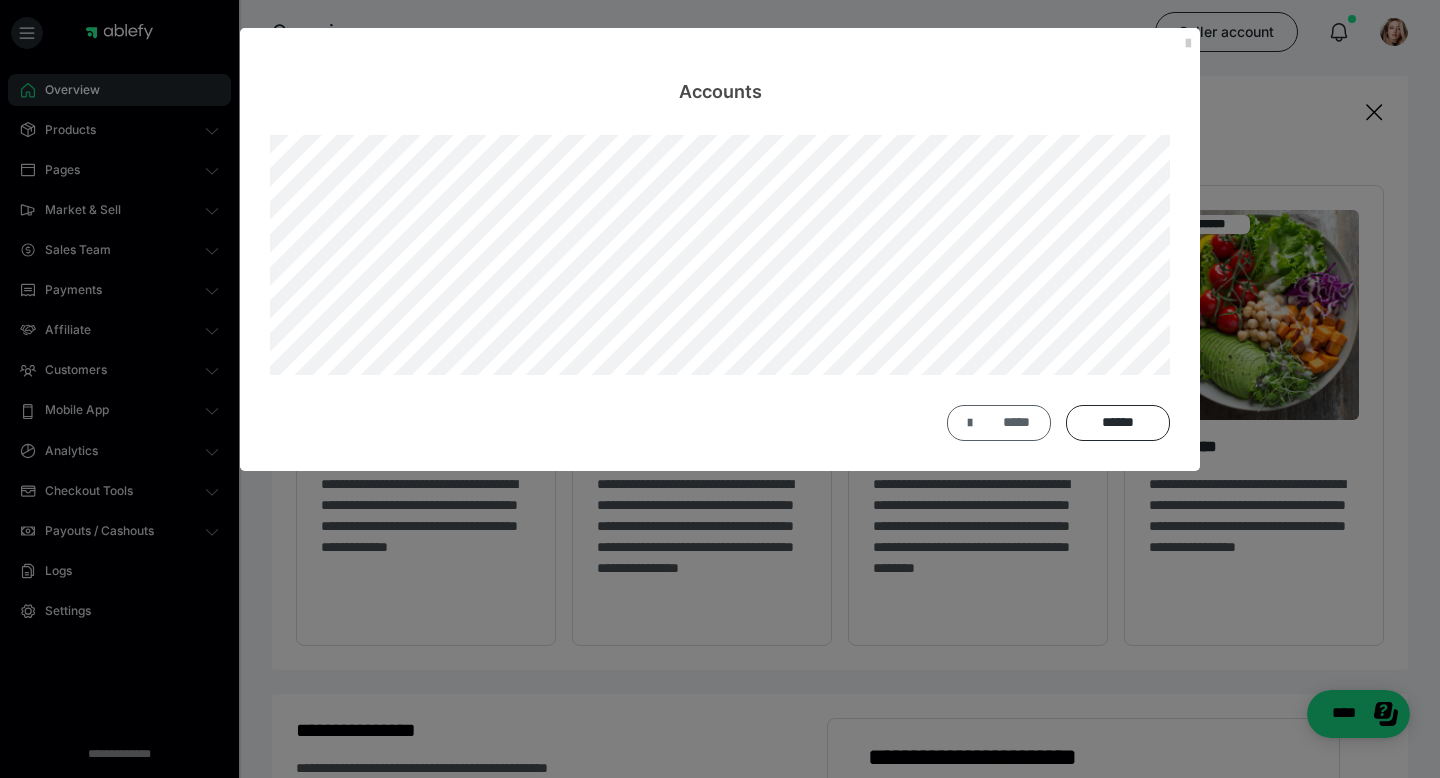 click on "*****" at bounding box center [999, 423] 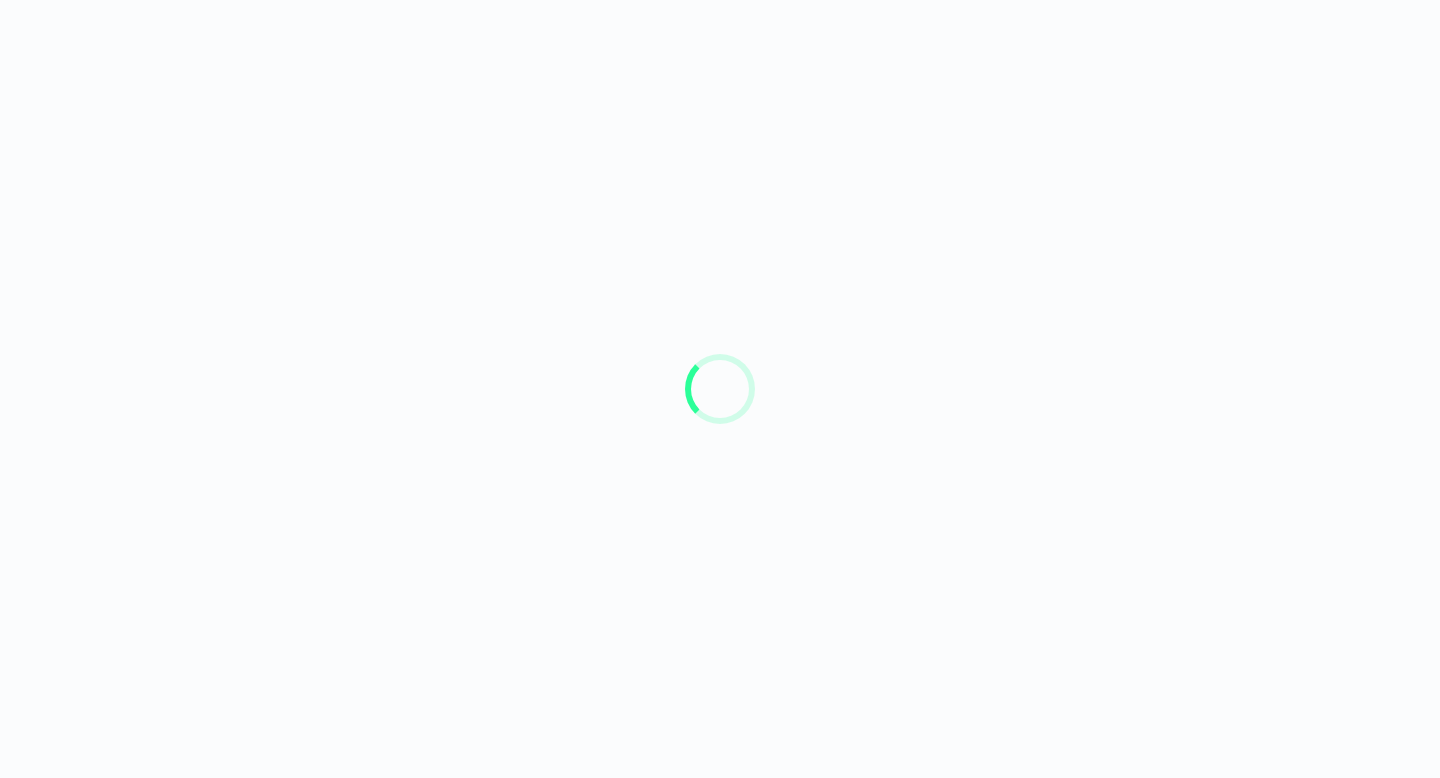 scroll, scrollTop: 0, scrollLeft: 0, axis: both 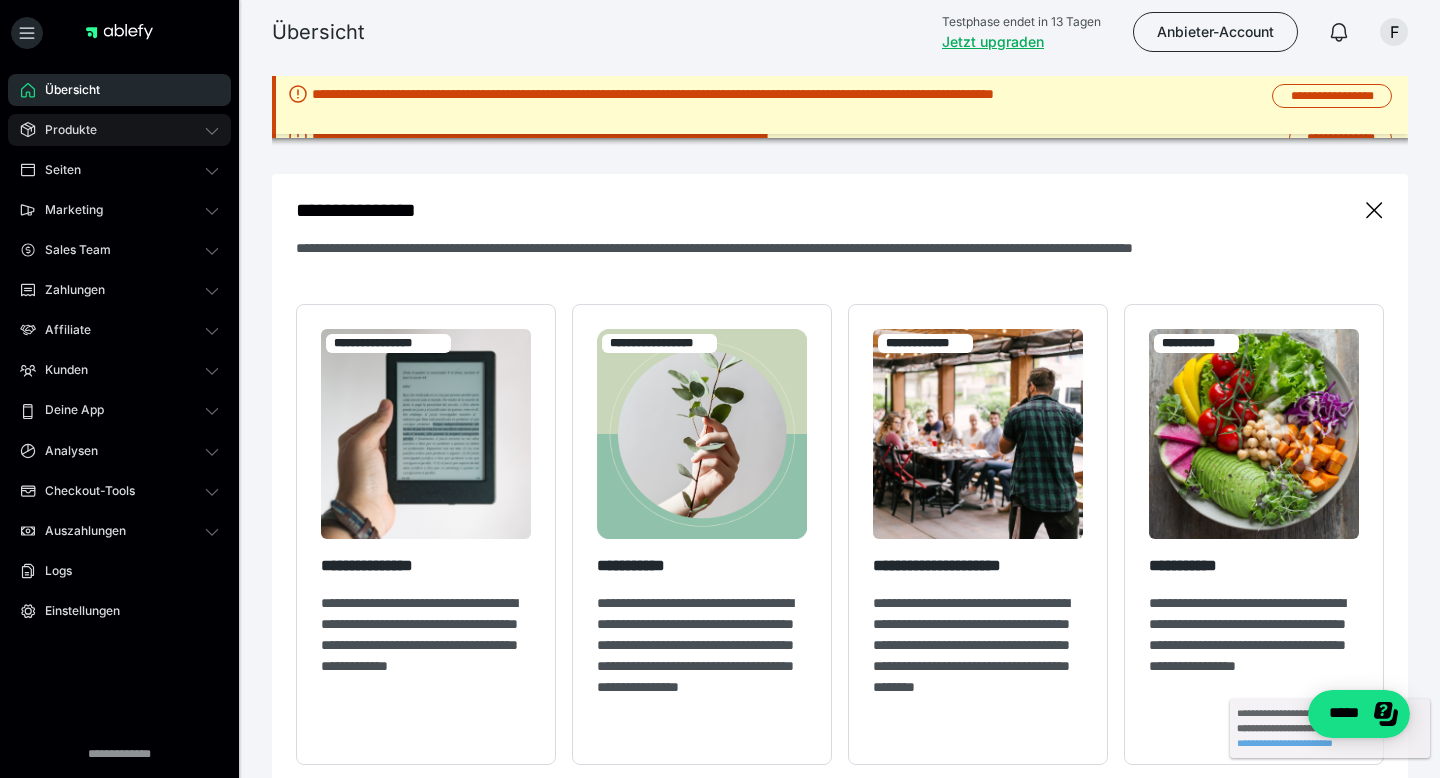 click on "Produkte" at bounding box center (64, 130) 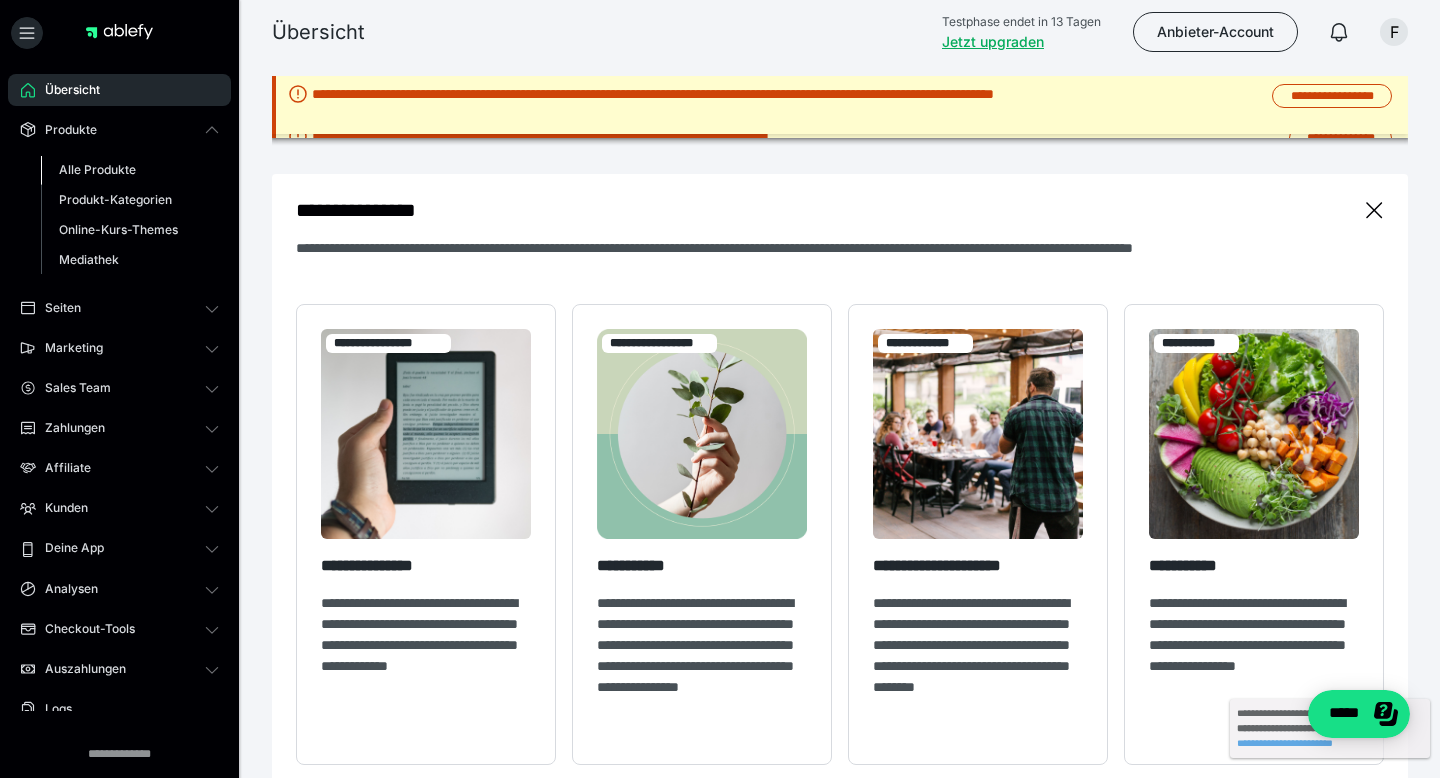 click on "Alle Produkte" at bounding box center [97, 169] 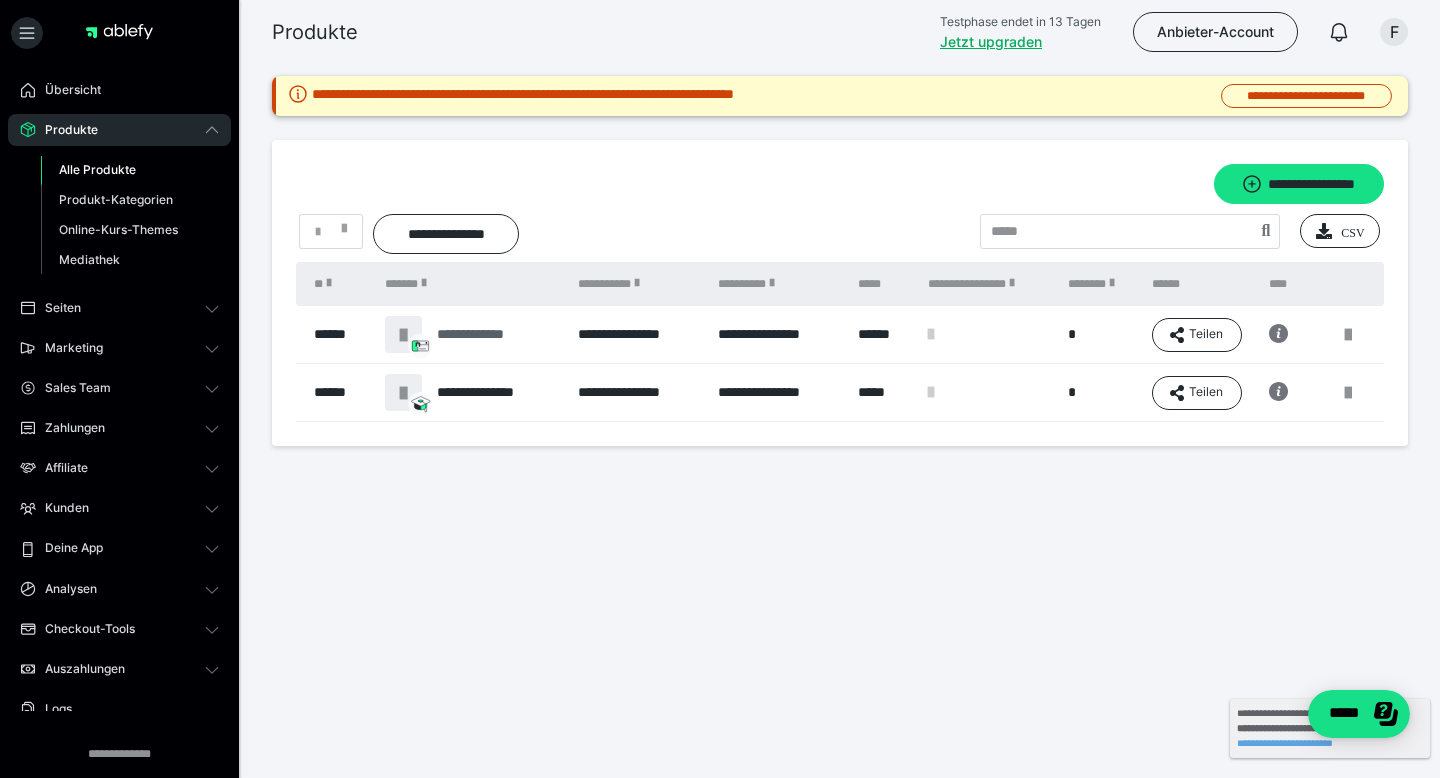 click on "**********" at bounding box center [488, 334] 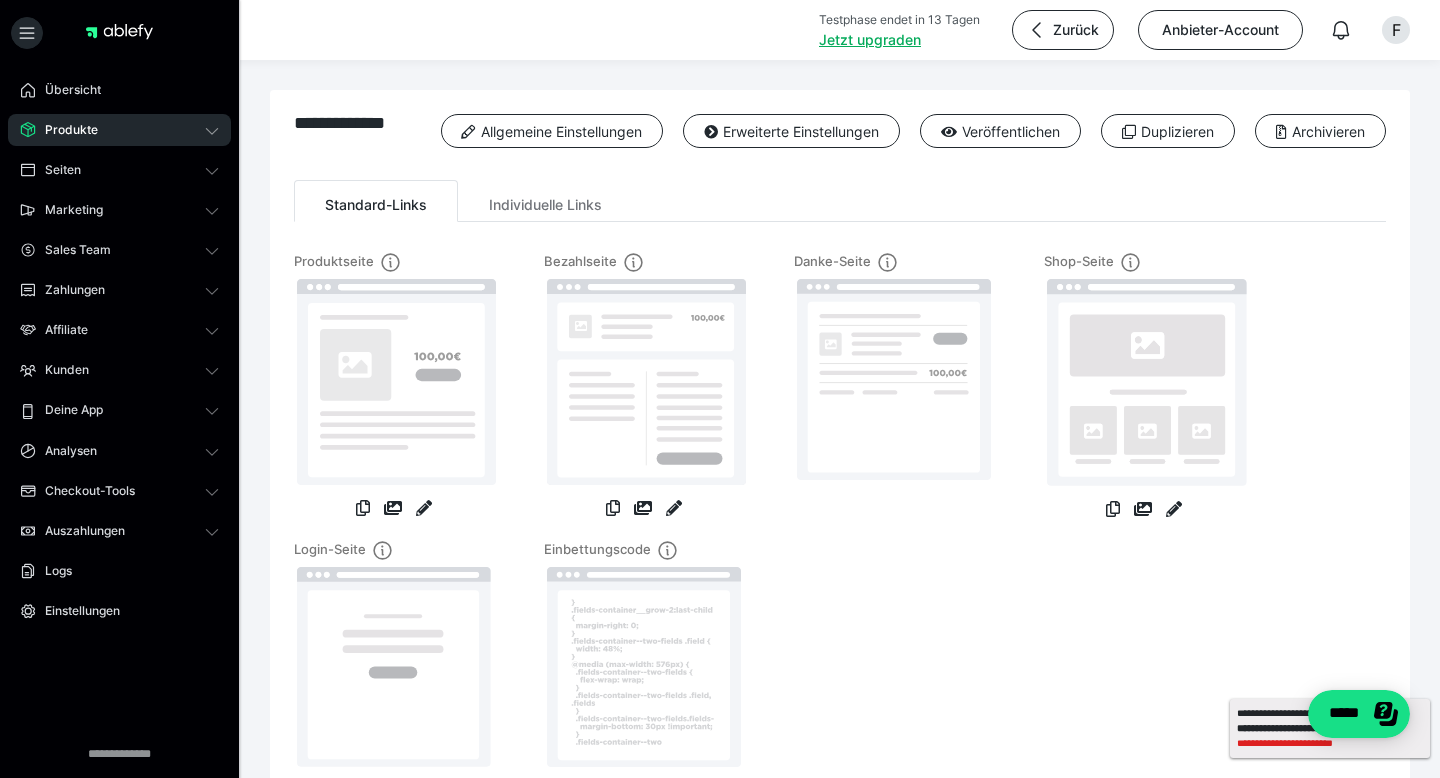 click on "**********" at bounding box center [1330, 743] 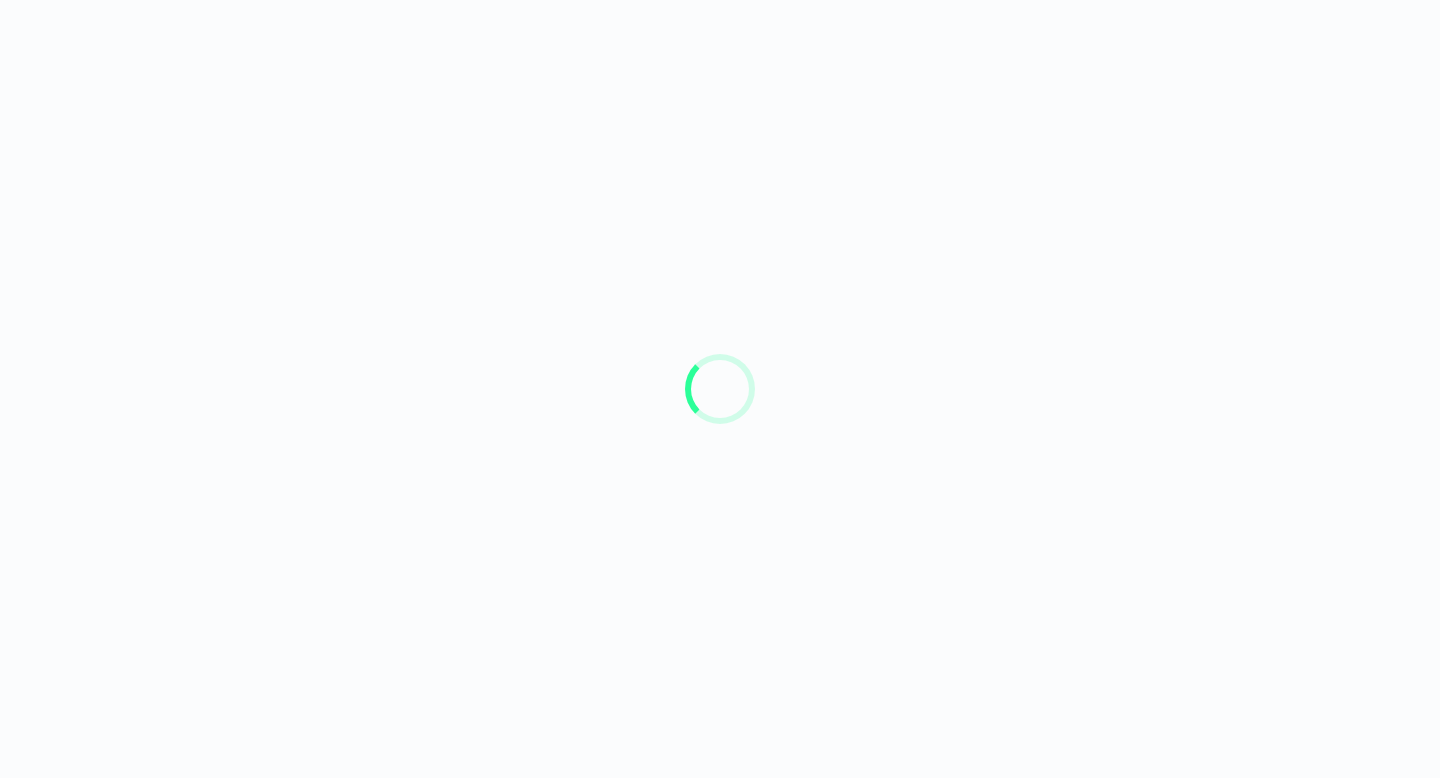 scroll, scrollTop: 0, scrollLeft: 0, axis: both 